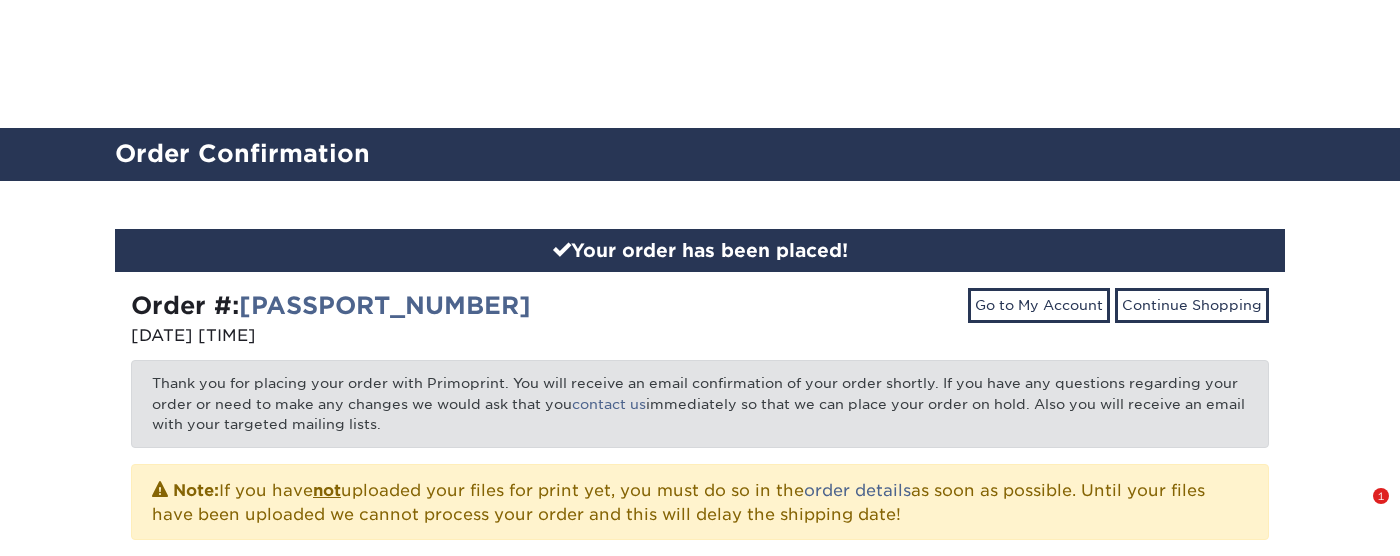 scroll, scrollTop: 467, scrollLeft: 0, axis: vertical 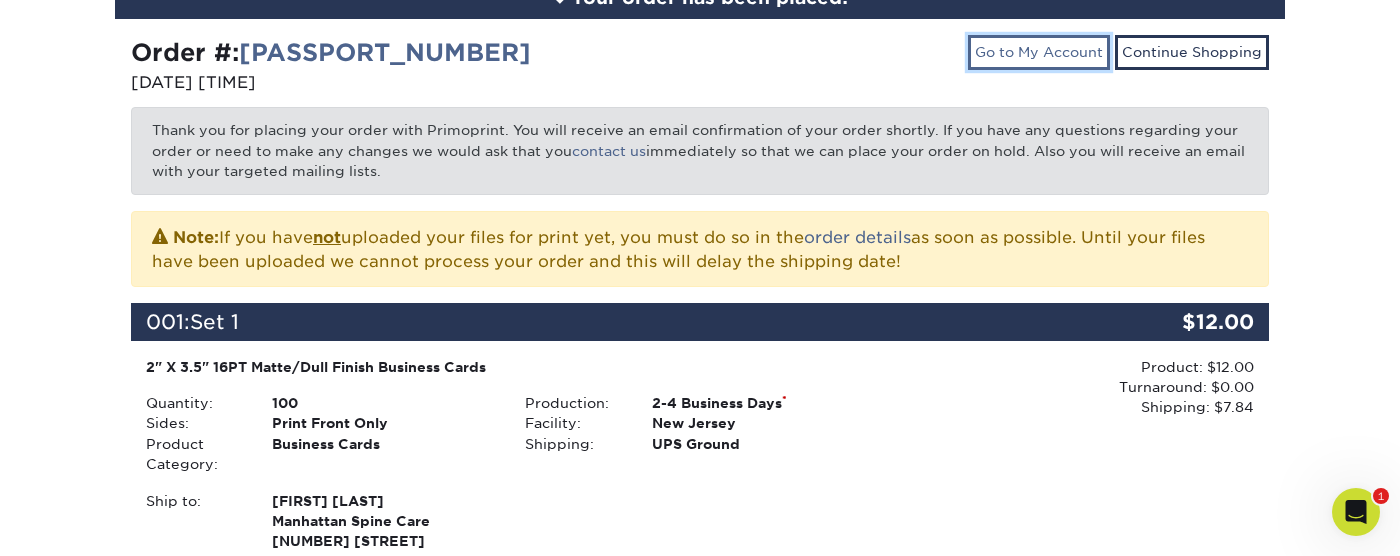 click on "Go to My Account" at bounding box center (1039, 52) 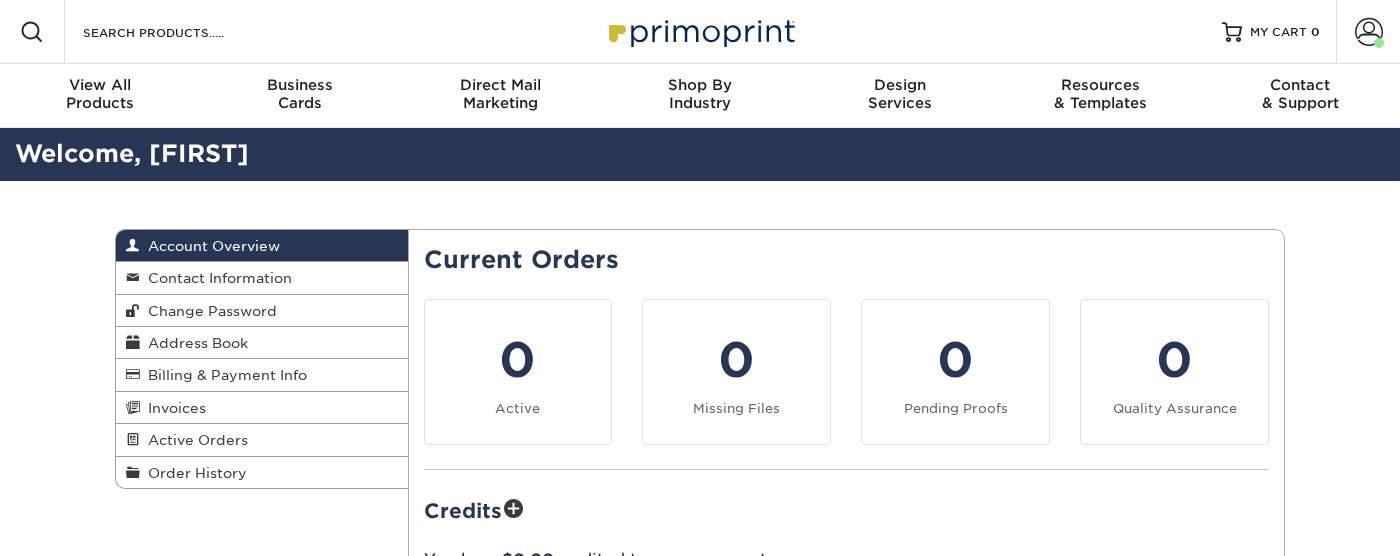 scroll, scrollTop: 0, scrollLeft: 0, axis: both 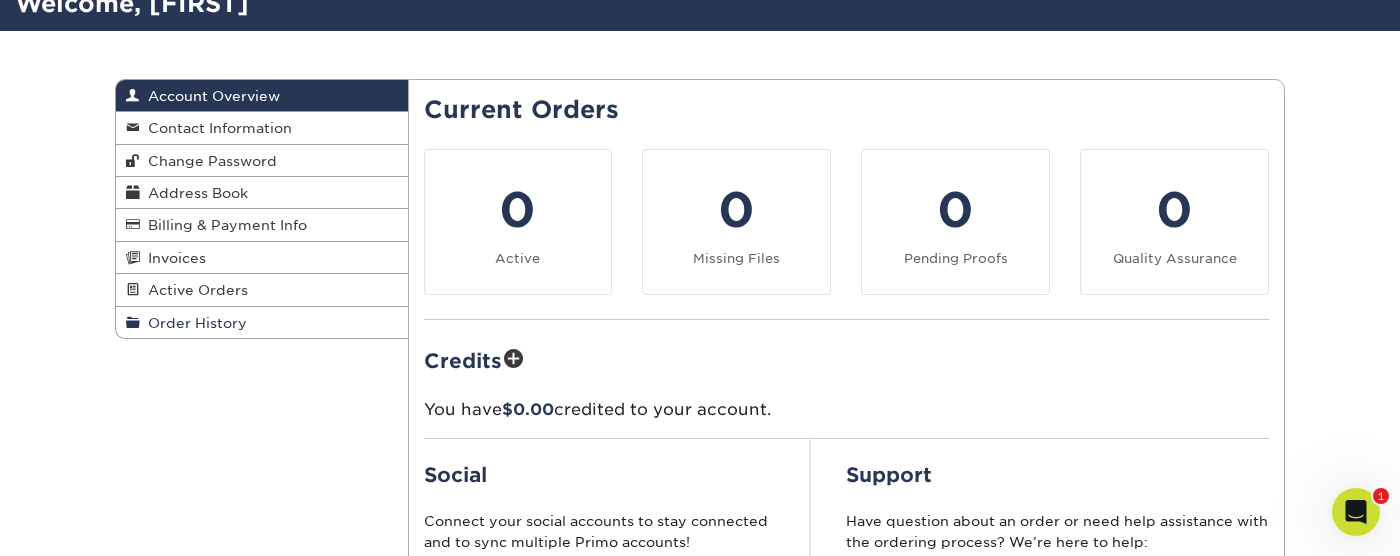 click on "Order History" at bounding box center (193, 323) 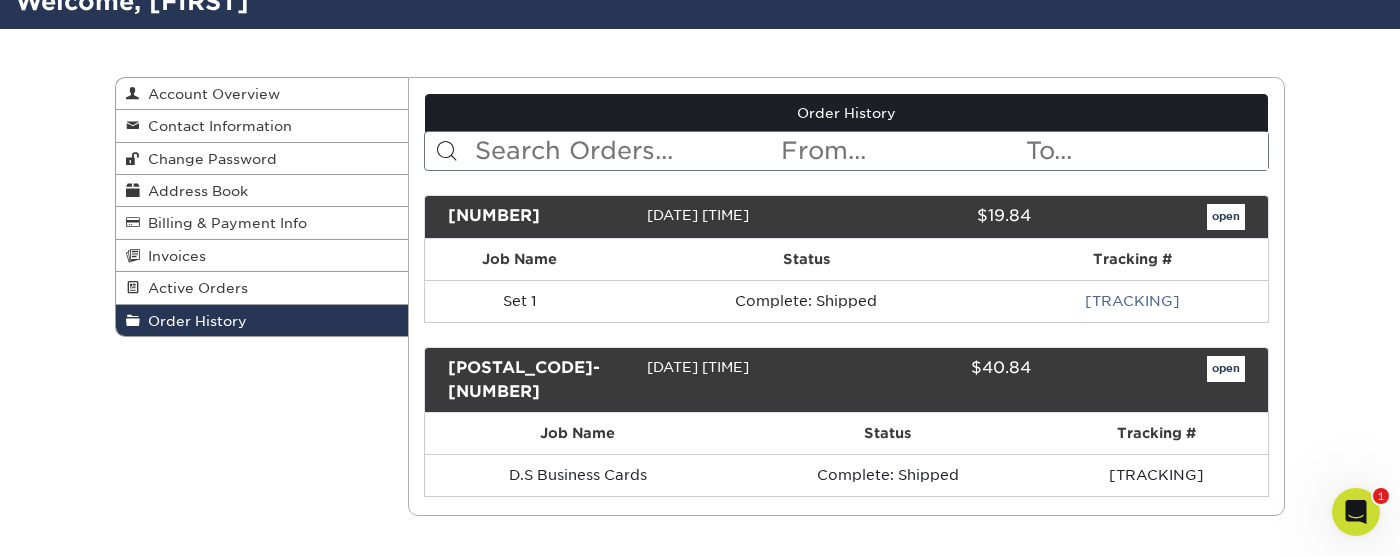 scroll, scrollTop: 154, scrollLeft: 0, axis: vertical 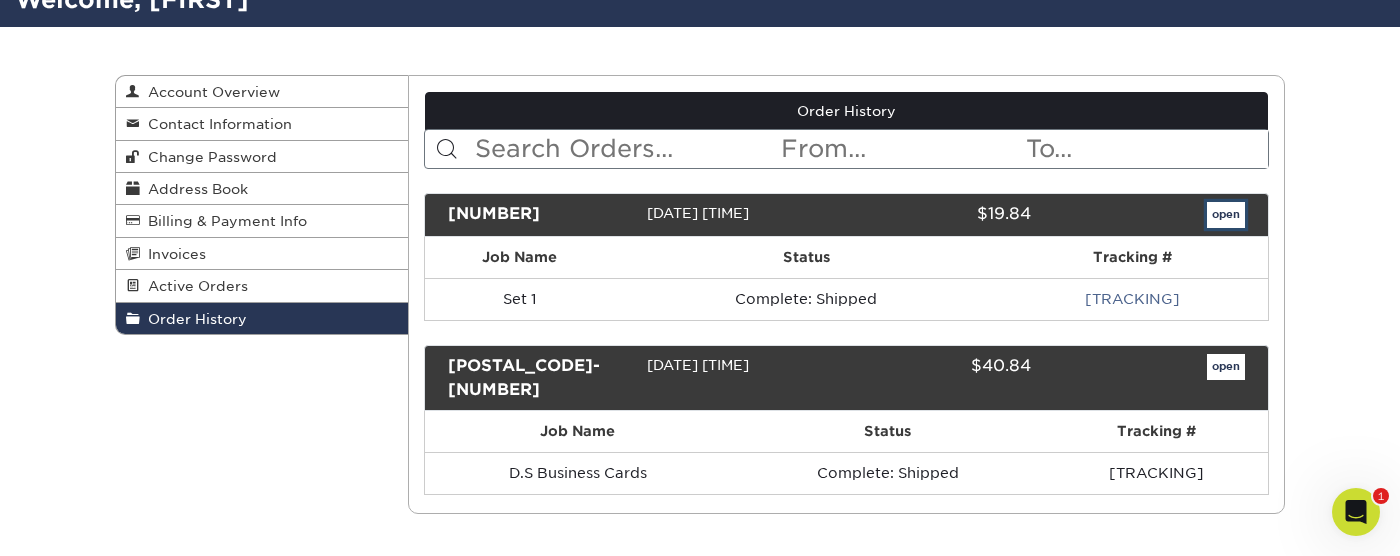 click on "open" at bounding box center (1226, 215) 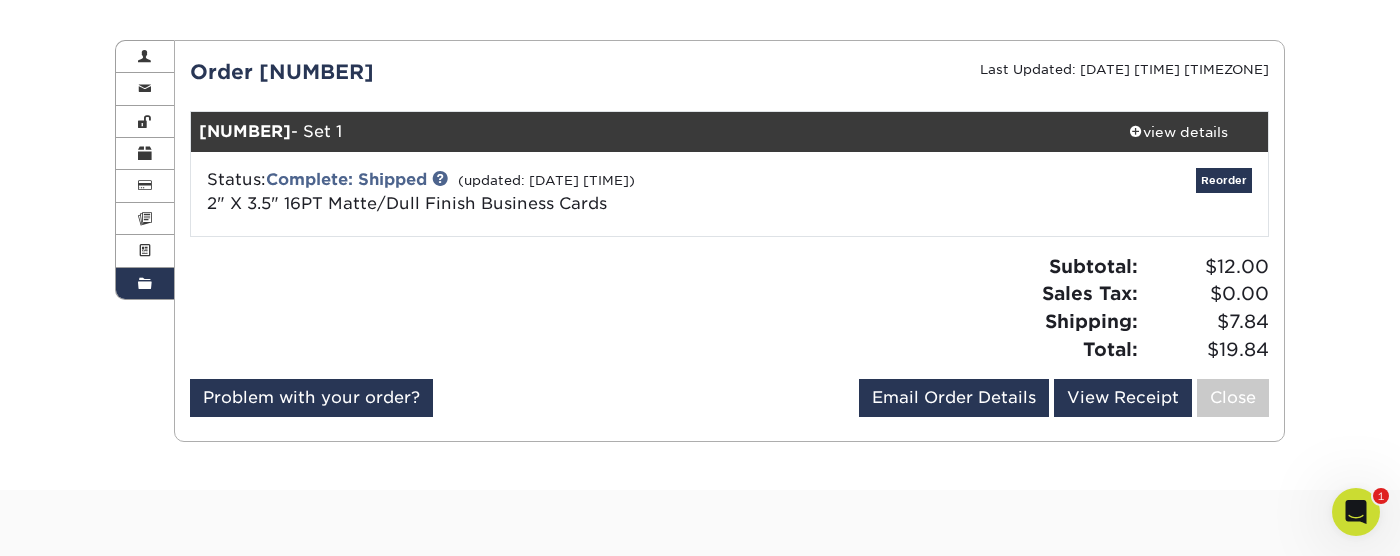 scroll, scrollTop: 193, scrollLeft: 0, axis: vertical 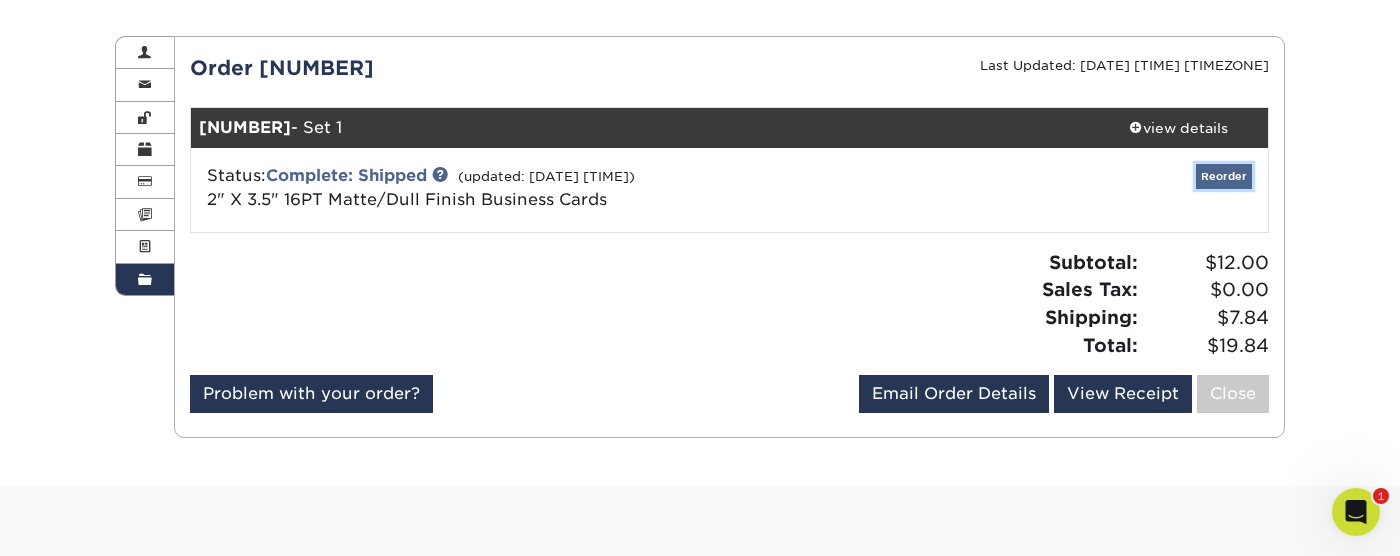 click on "Reorder" at bounding box center [1224, 176] 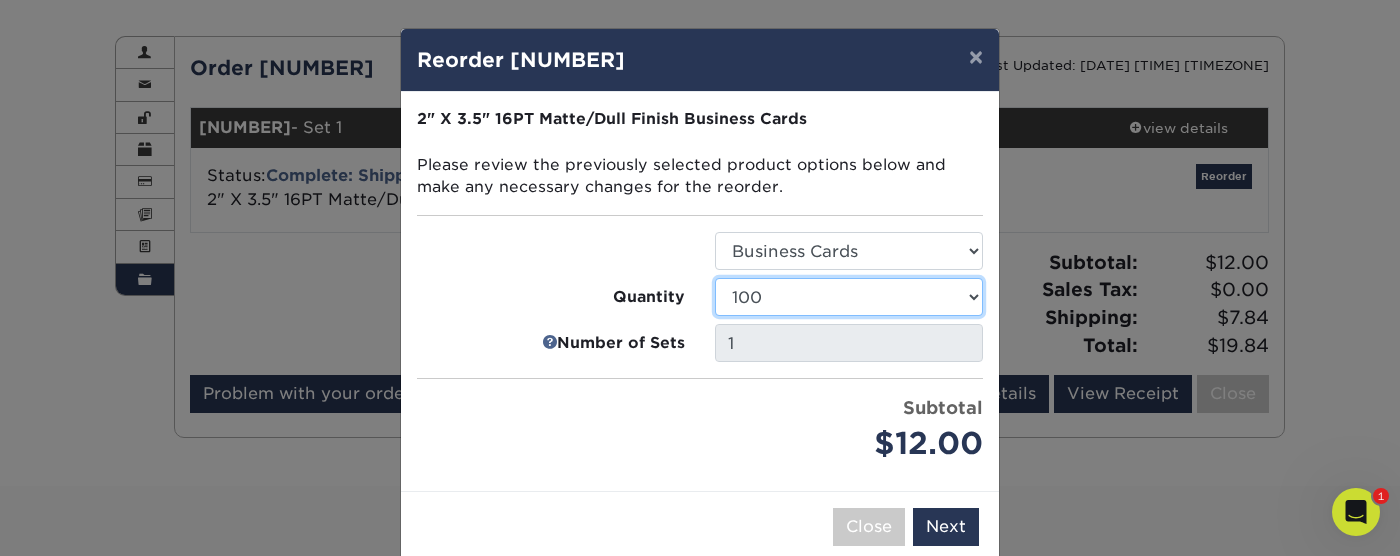 click on "100 250 500 1000 2500 5000 7500 10000 15000 20000 25000 30000 35000 40000 45000 50000 55000 60000 65000 70000 75000 80000 85000 90000 95000 100000" at bounding box center [849, 297] 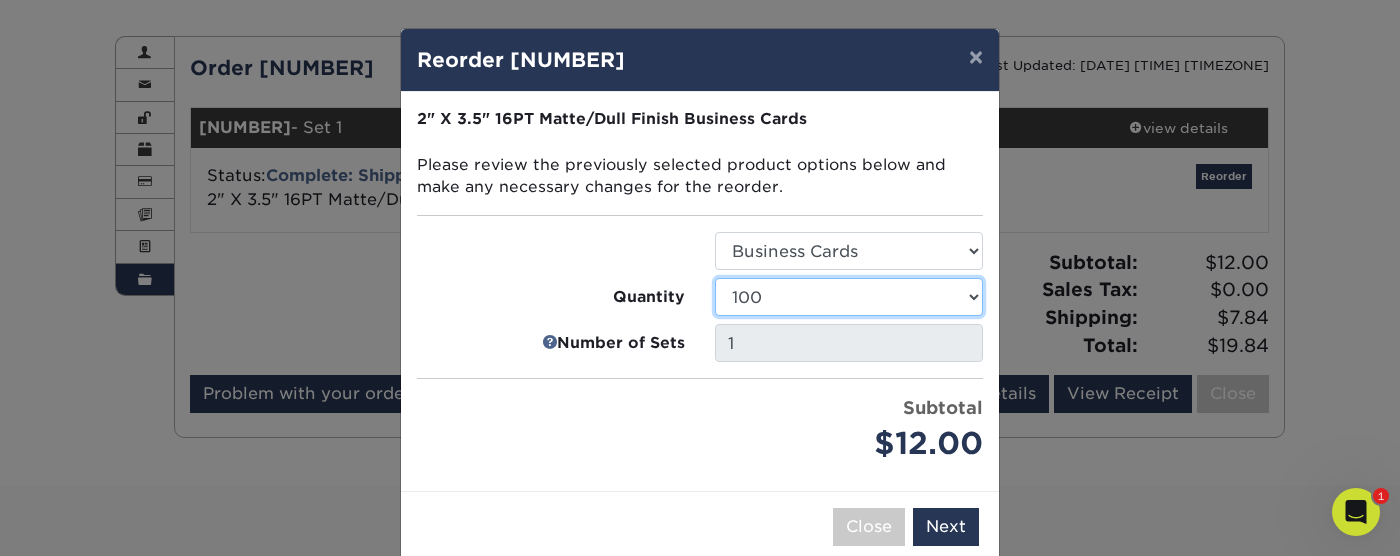 click on "100 250 500 1000 2500 5000 7500 10000 15000 20000 25000 30000 35000 40000 45000 50000 55000 60000 65000 70000 75000 80000 85000 90000 95000 100000" at bounding box center [849, 297] 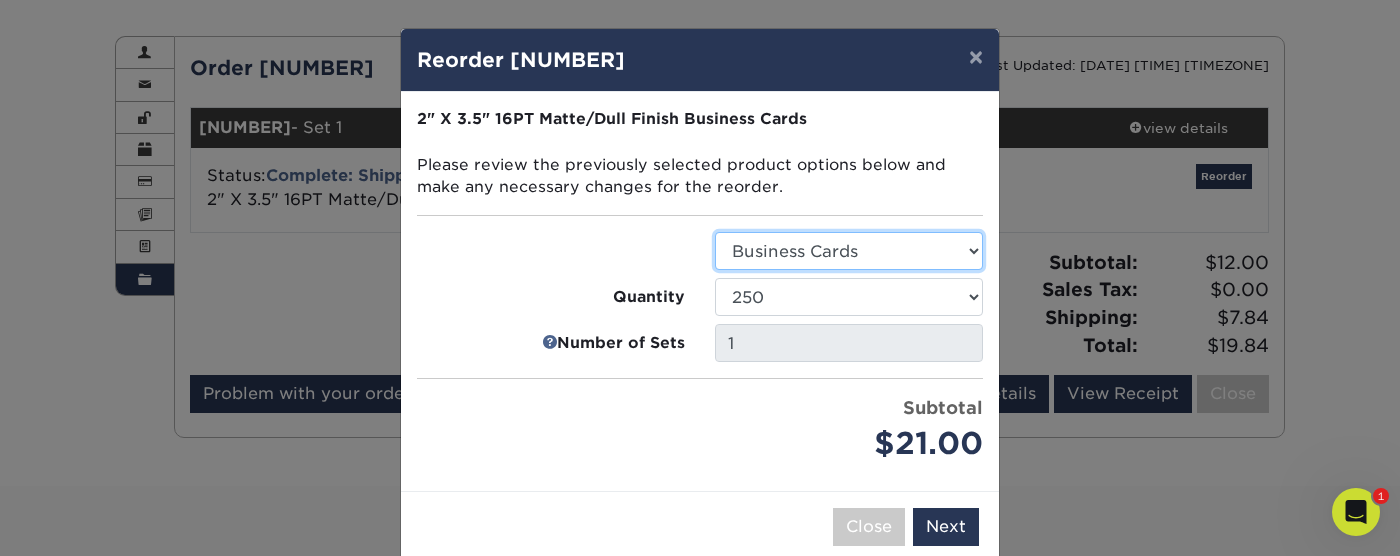 click on "Select Option
Business Cards" at bounding box center (849, 251) 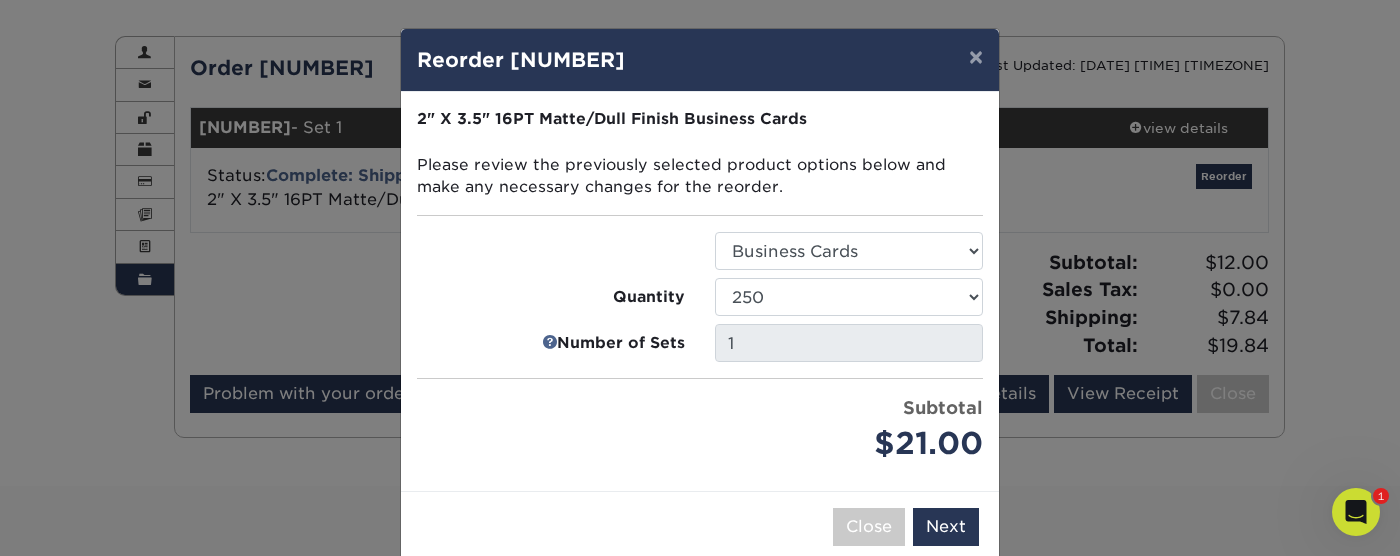 click on "Subtotal
$21.00" at bounding box center [849, 431] 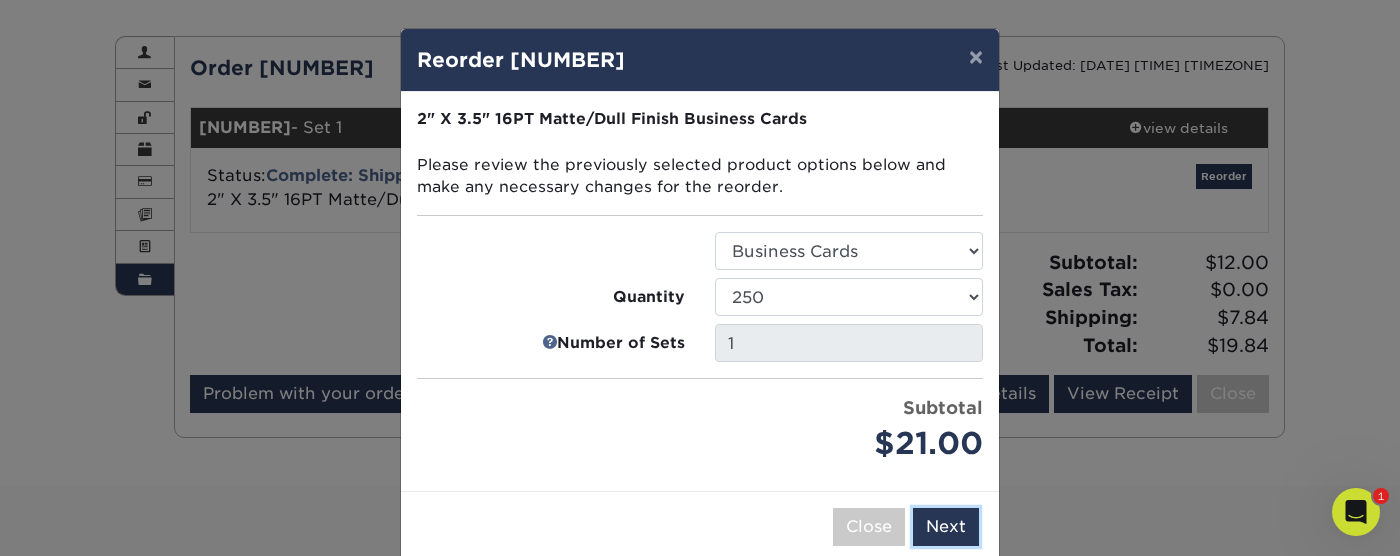 click on "Next" at bounding box center (946, 527) 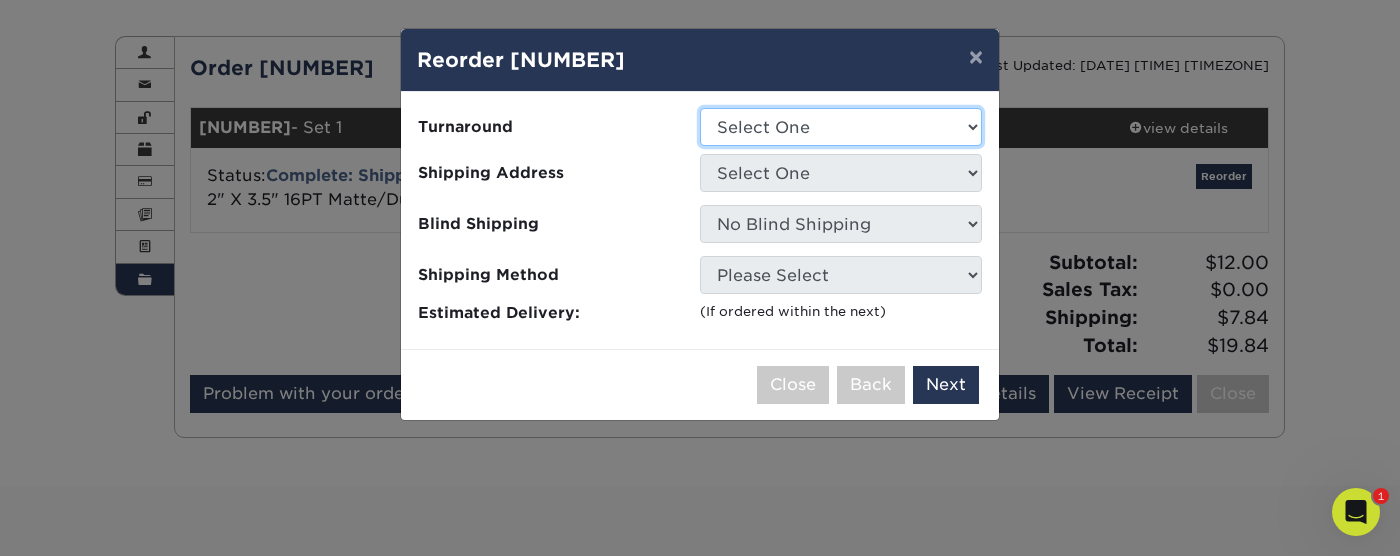 click on "Select One 2-4 Business Days 2 Day Next Business Day" at bounding box center (841, 127) 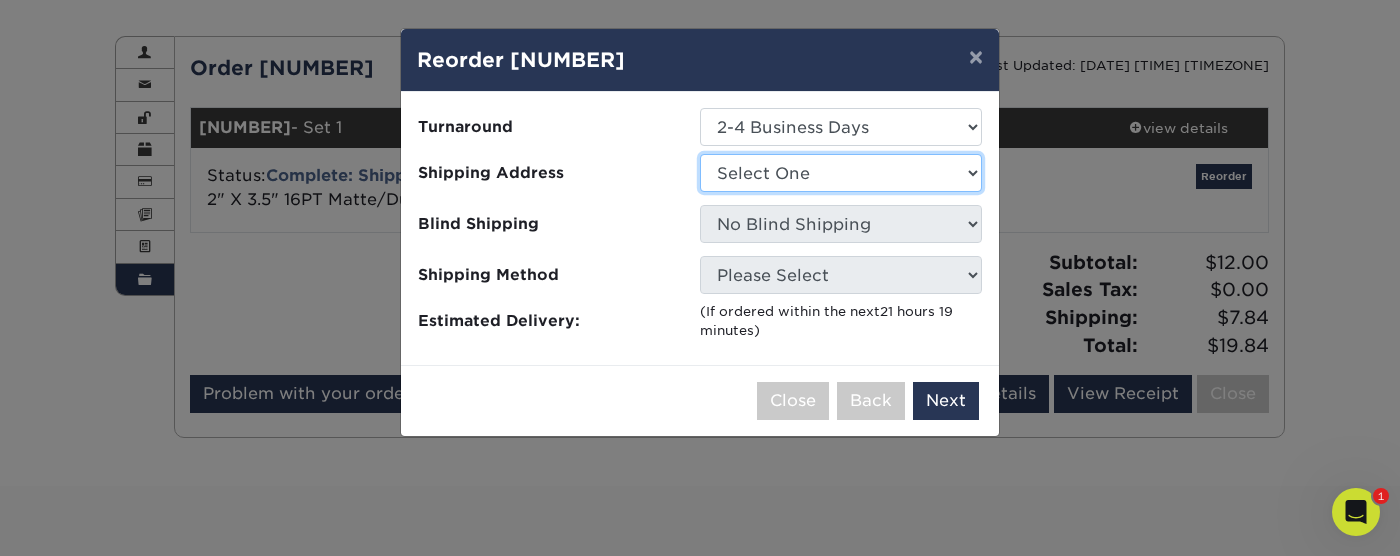 click on "Select One
Douglas Seckendorf Business Cards" at bounding box center [841, 173] 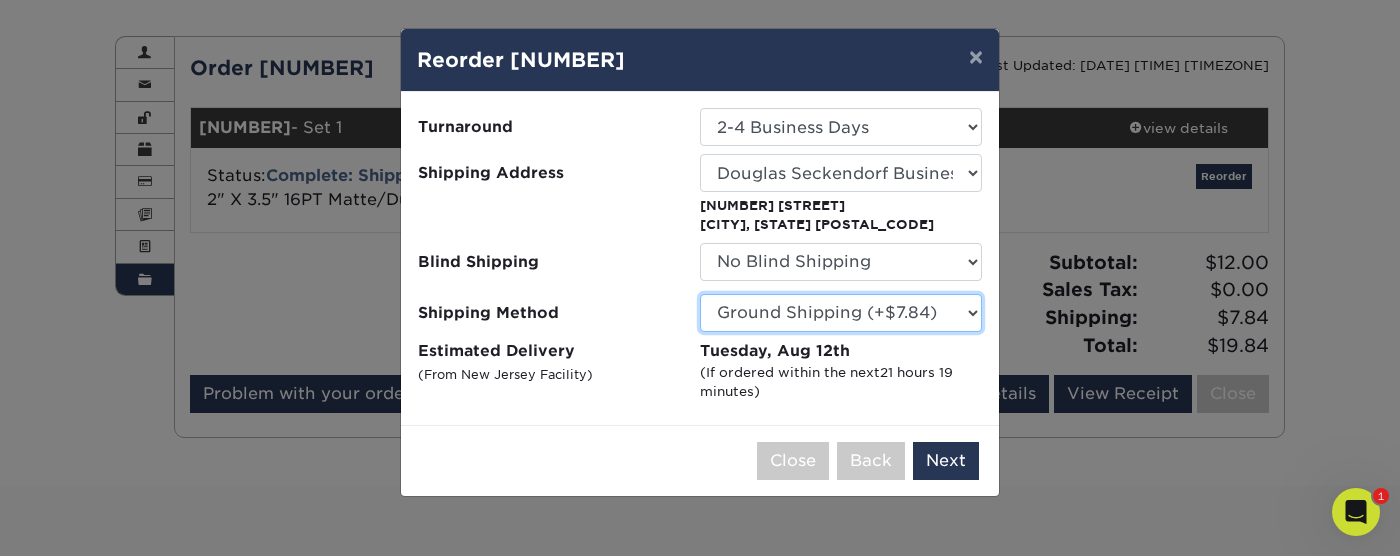 click on "Please Select Ground Shipping (+$7.84) 3 Day Shipping Service (+$18.75) 2 Day Air Shipping (+$19.22) Next Day Shipping by 5pm (+$21.68) Next Day Shipping by 12 noon (+$22.68) Next Day Air Early A.M. (+$106.76)" at bounding box center (841, 313) 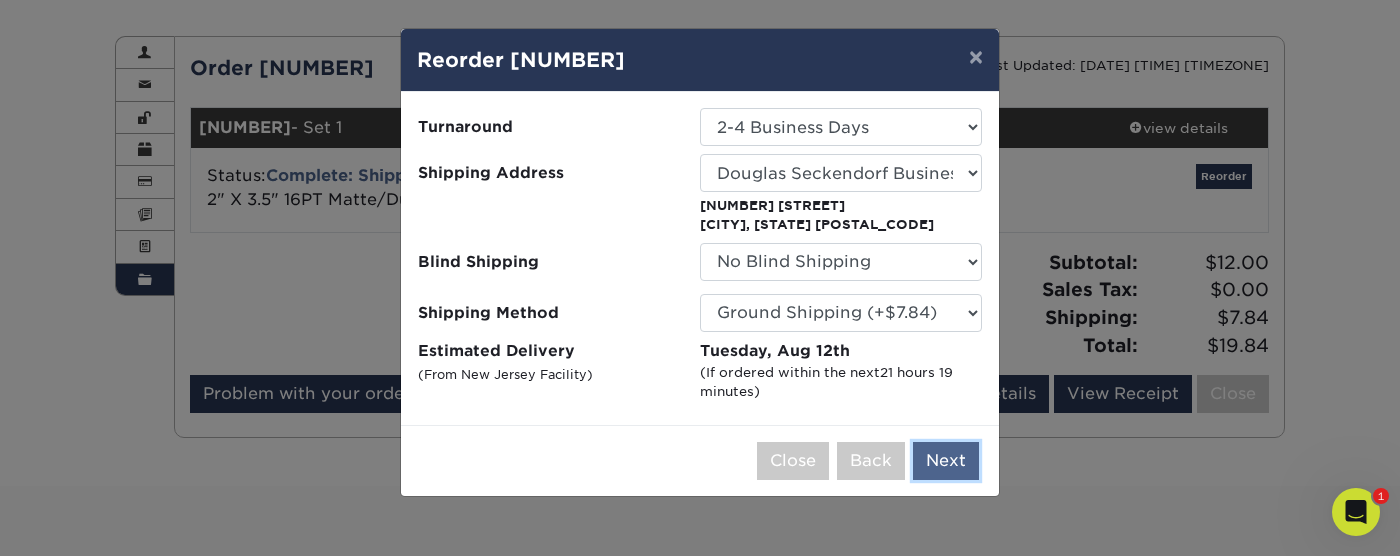 click on "Next" at bounding box center (946, 461) 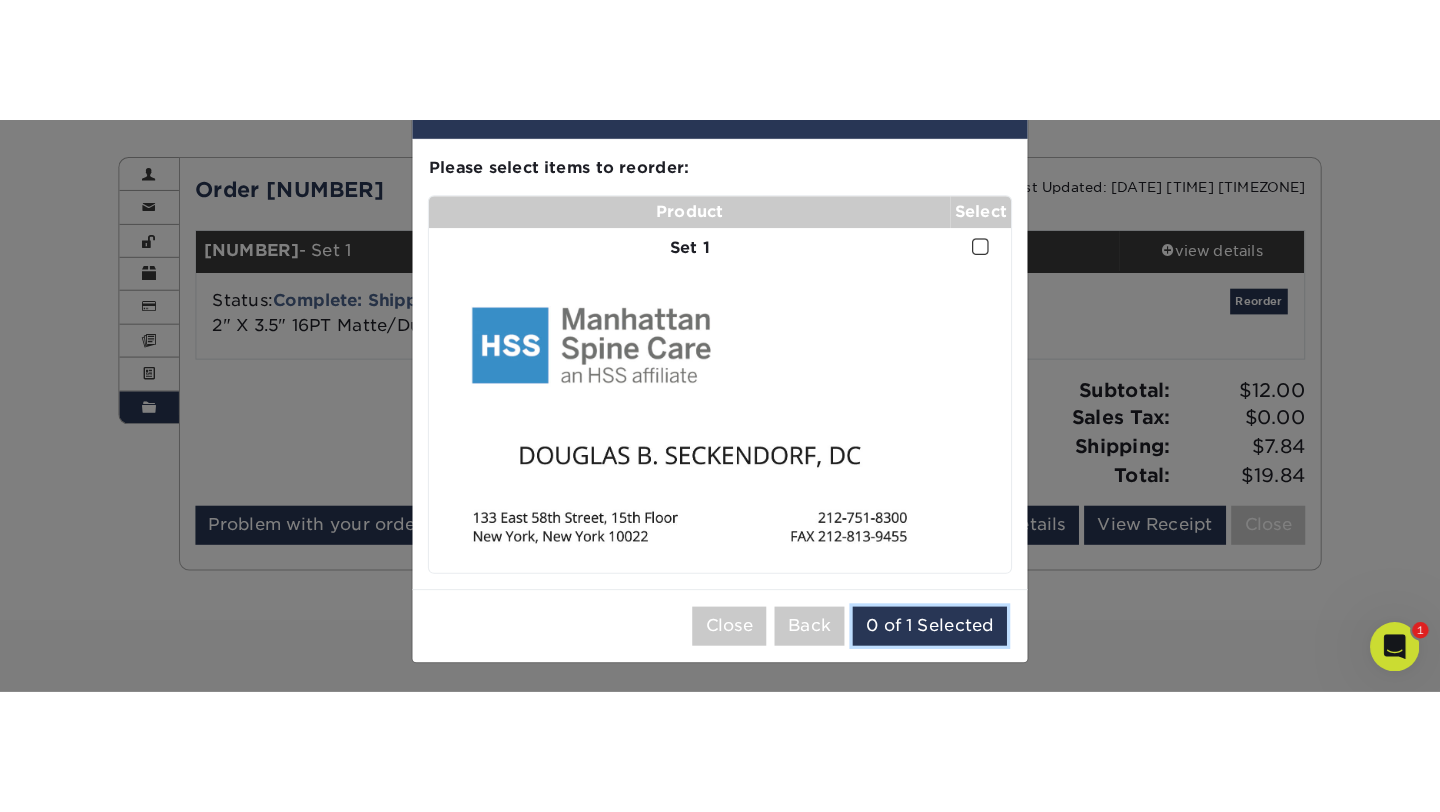 scroll, scrollTop: 0, scrollLeft: 0, axis: both 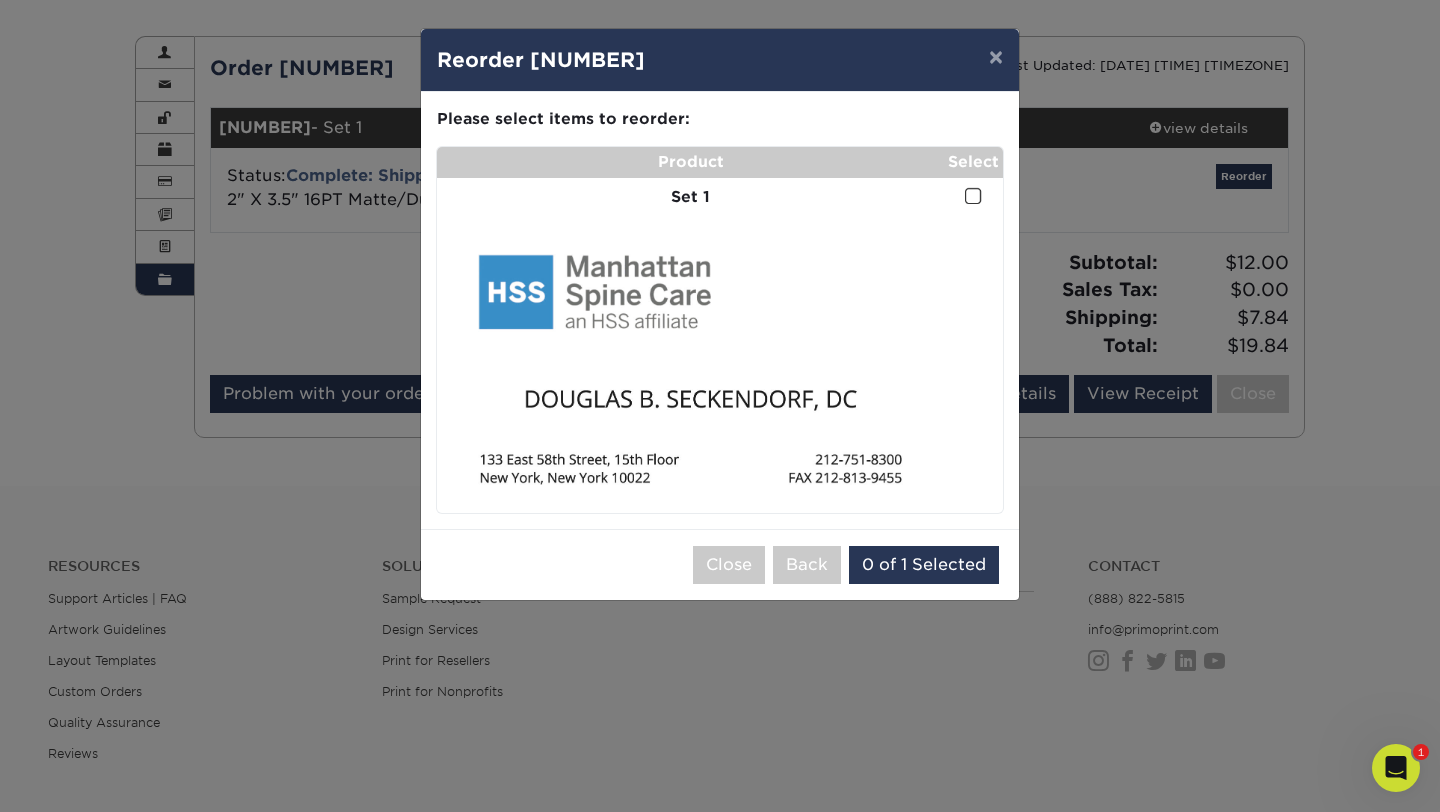 click at bounding box center (973, 196) 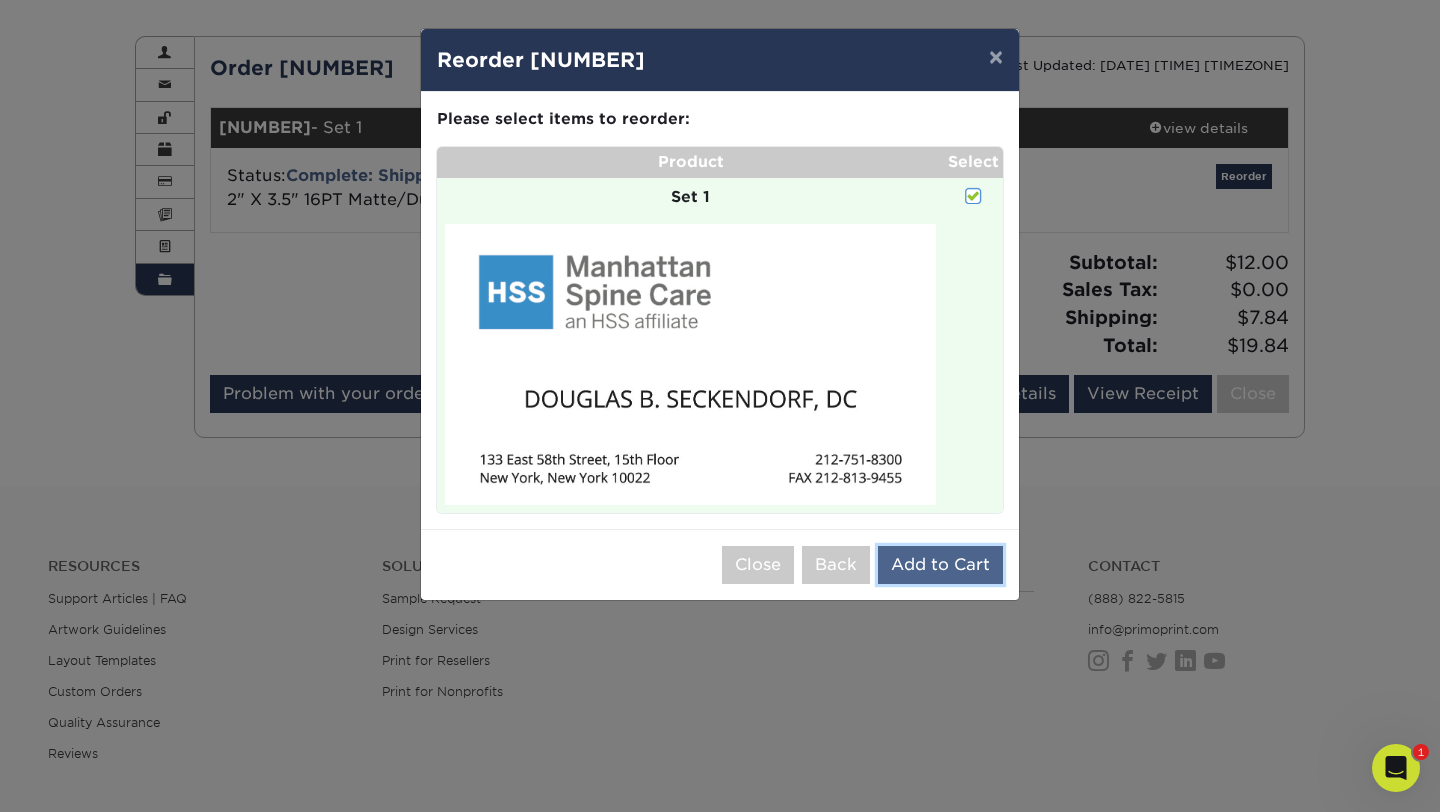 click on "Add to Cart" at bounding box center (940, 565) 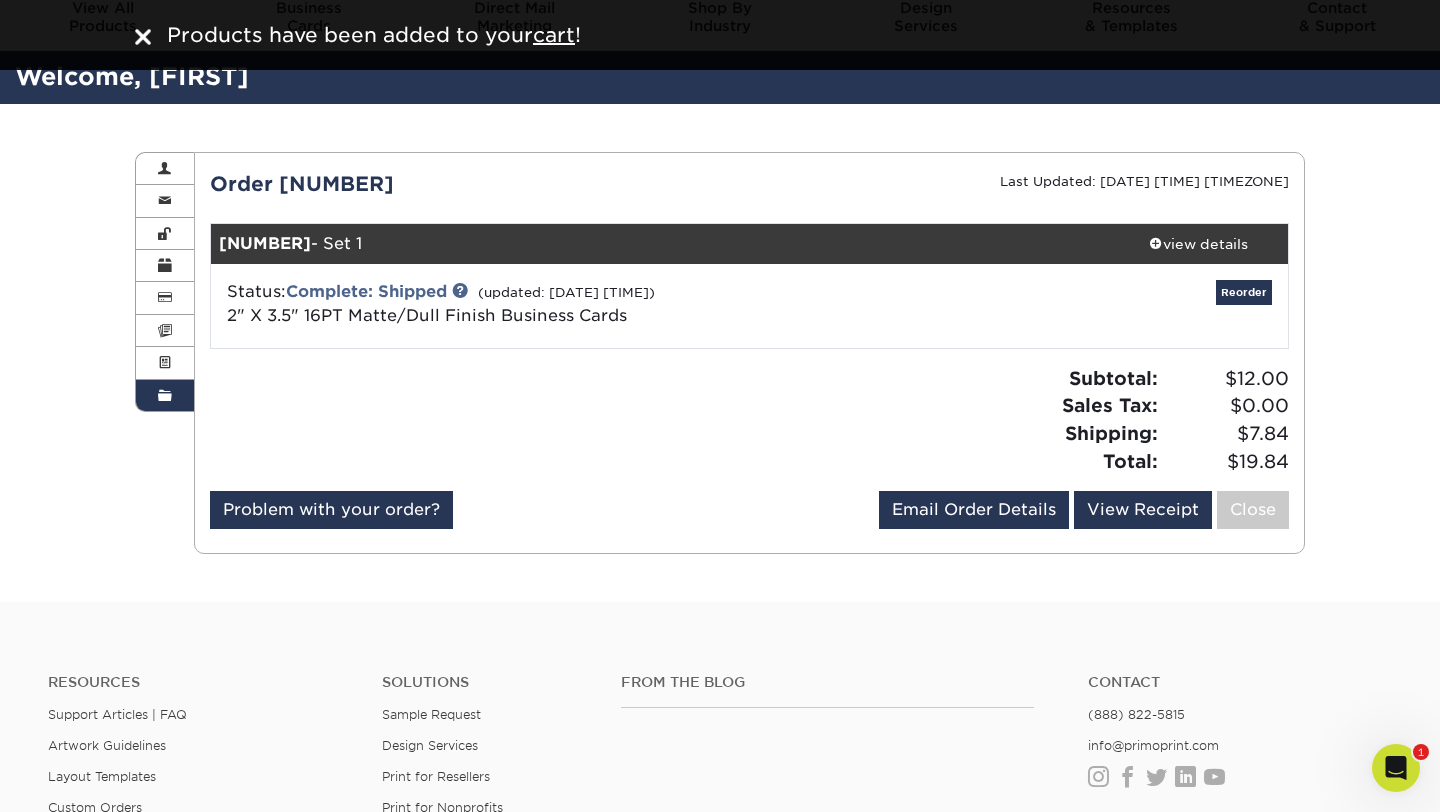 scroll, scrollTop: 0, scrollLeft: 0, axis: both 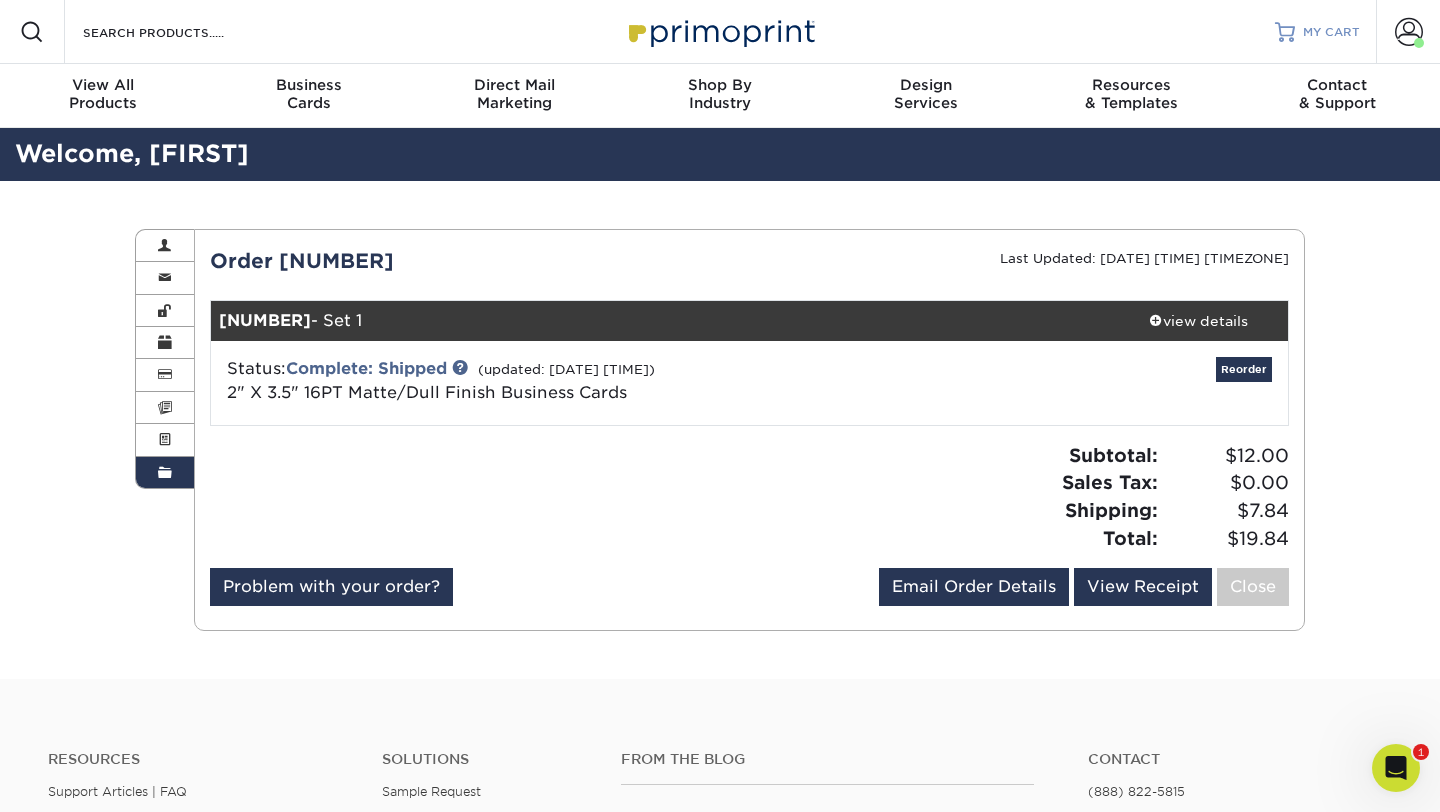 click on "MY CART" at bounding box center [1317, 32] 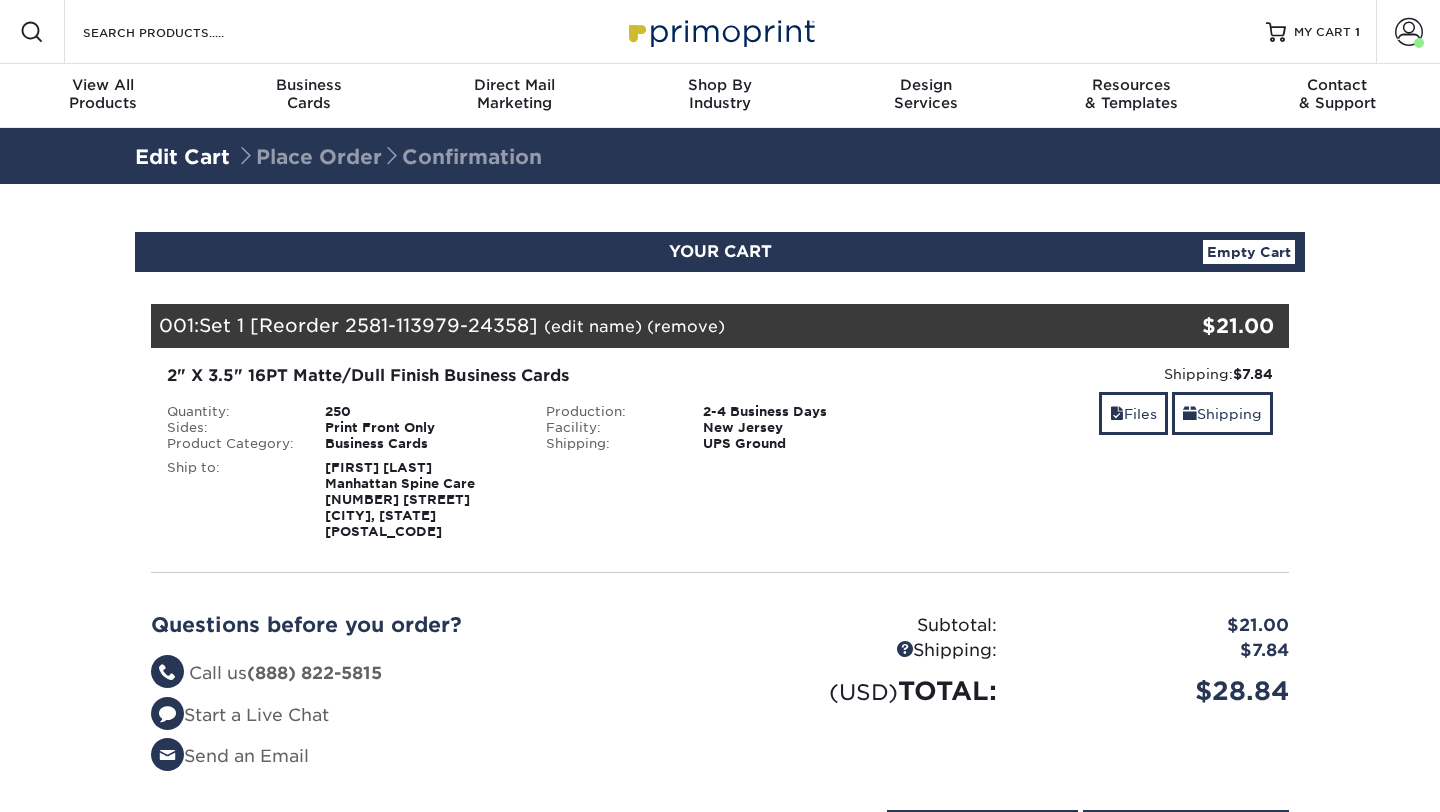 scroll, scrollTop: 0, scrollLeft: 0, axis: both 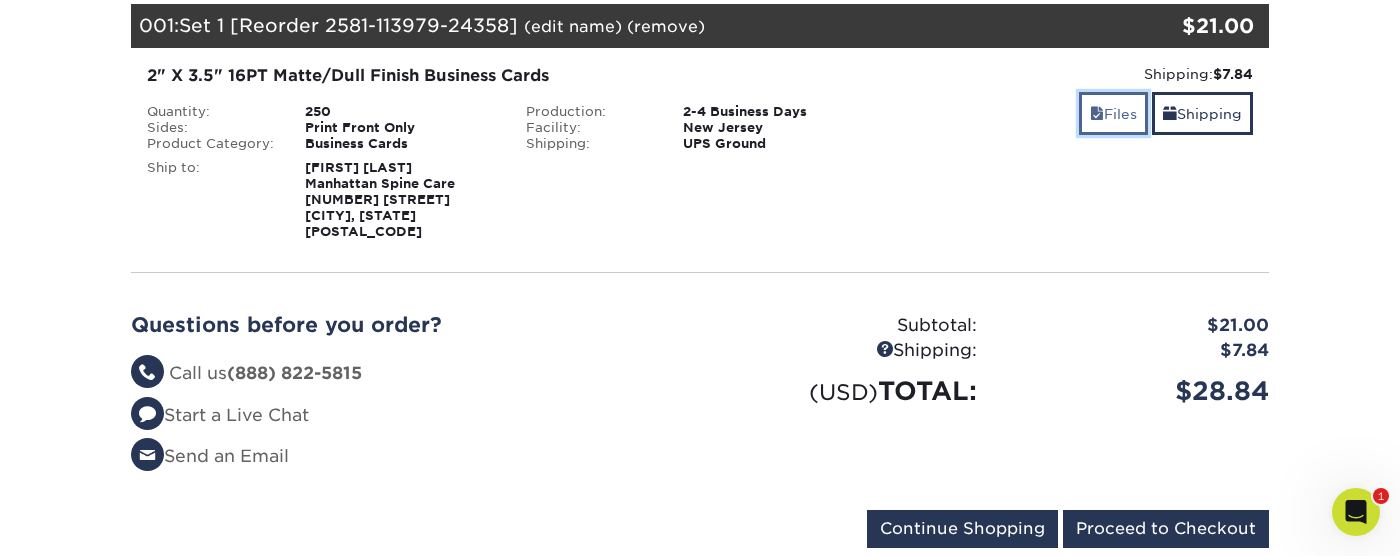 click on "Files" at bounding box center (1113, 113) 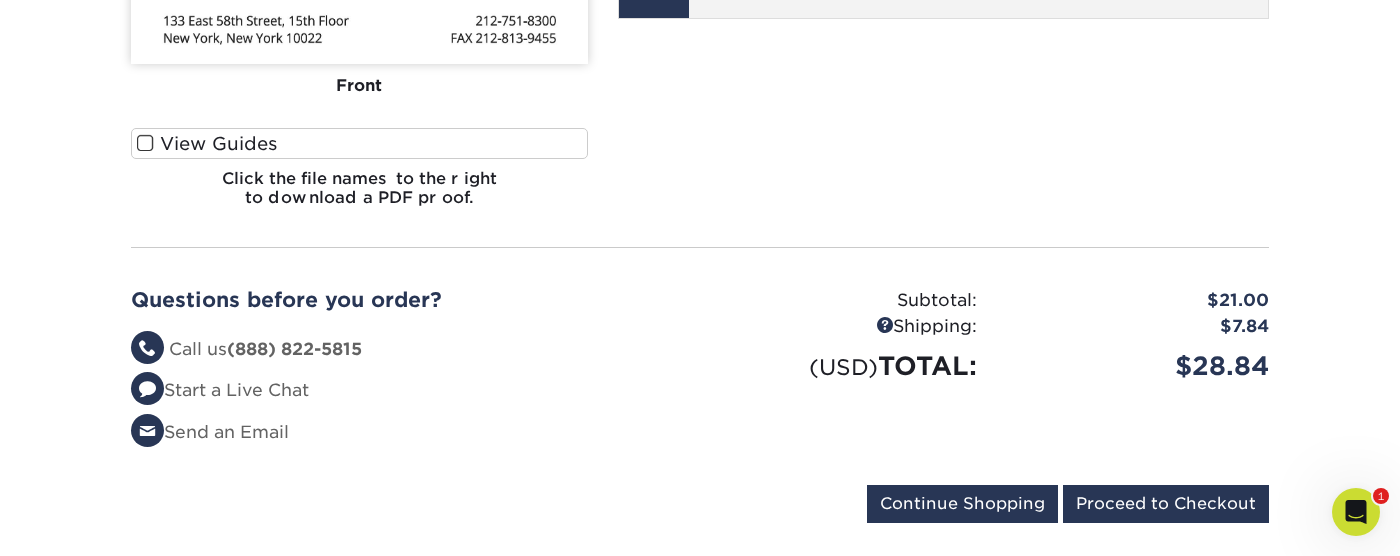 scroll, scrollTop: 840, scrollLeft: 0, axis: vertical 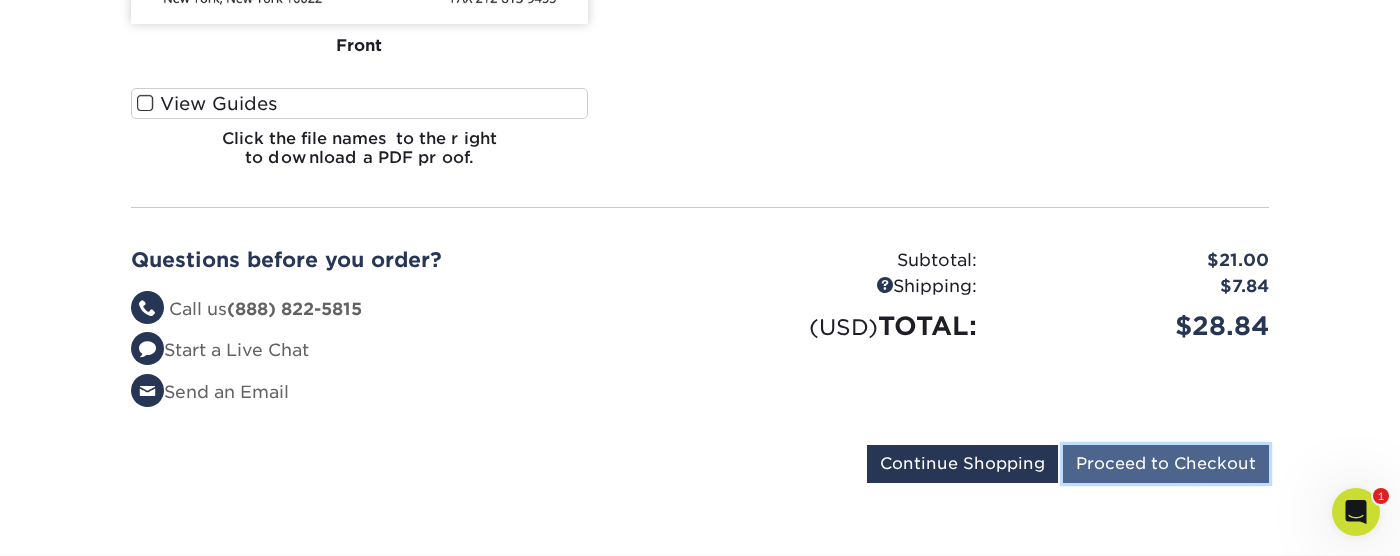 click on "Proceed to Checkout" at bounding box center [1166, 464] 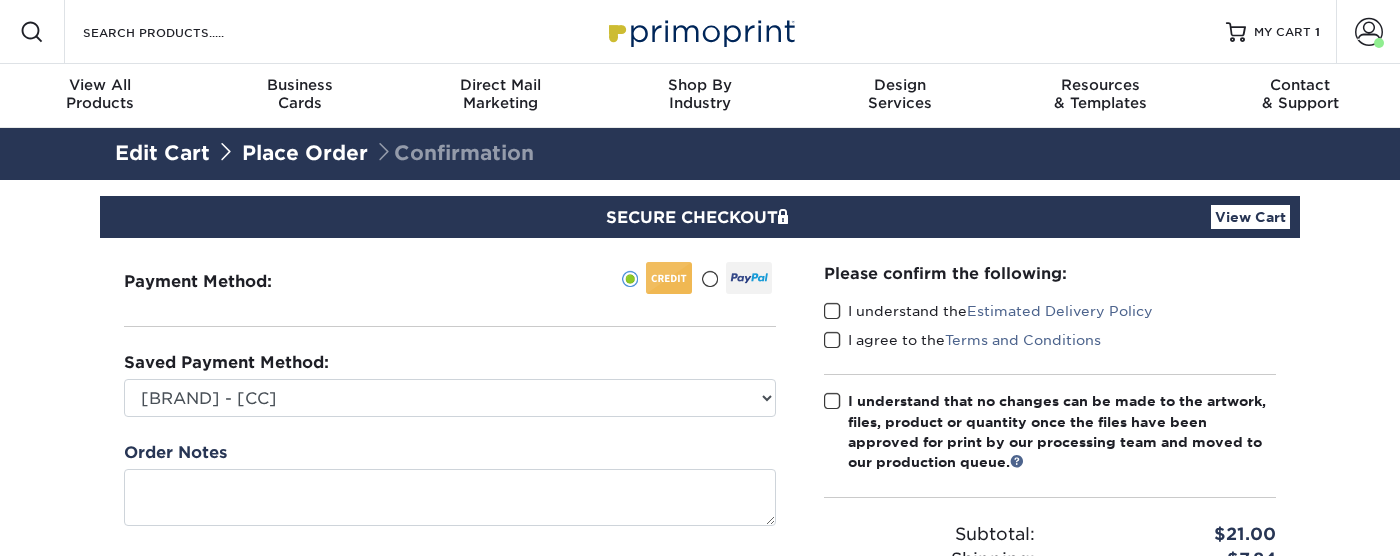 scroll, scrollTop: 0, scrollLeft: 0, axis: both 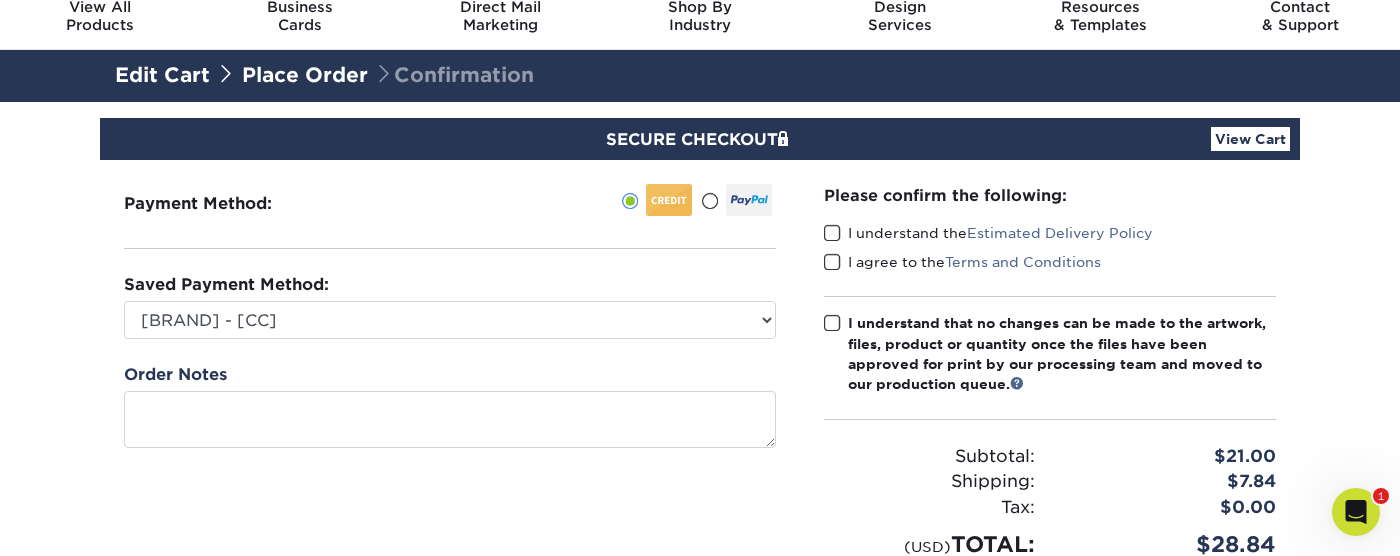 click at bounding box center [832, 233] 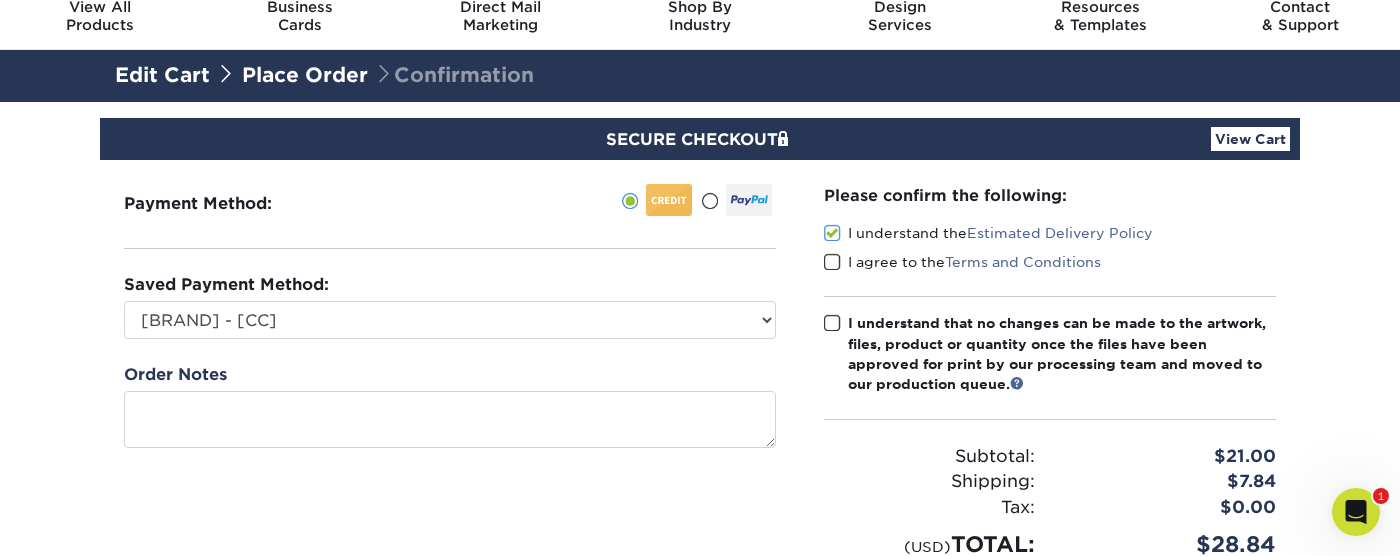 click at bounding box center [832, 262] 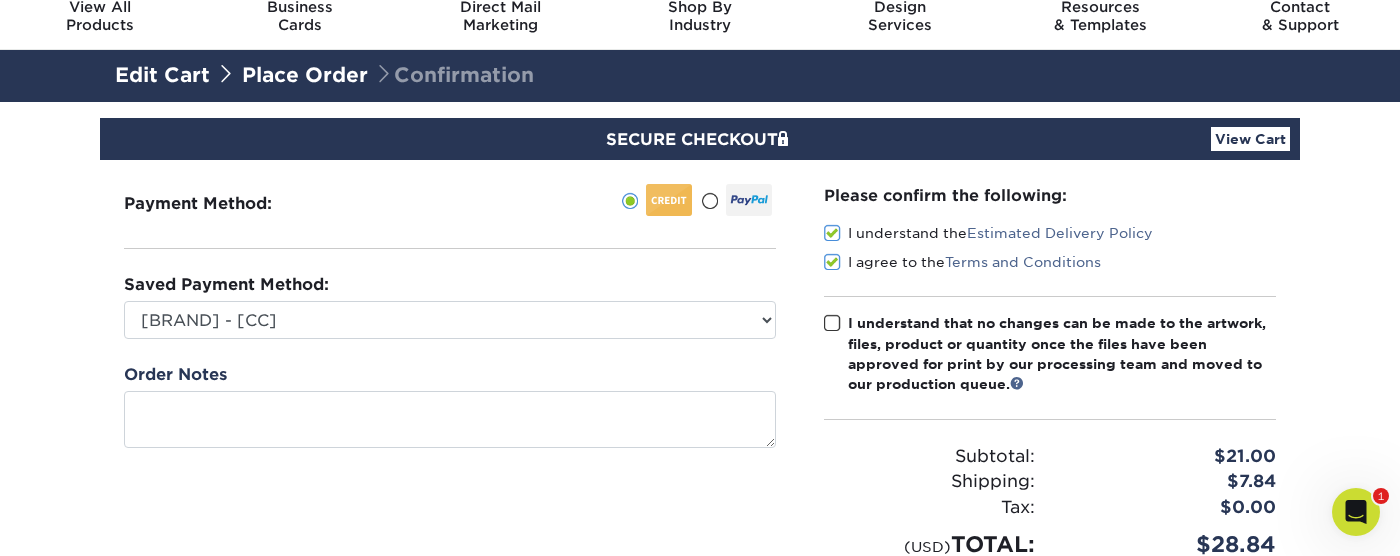 click at bounding box center (832, 323) 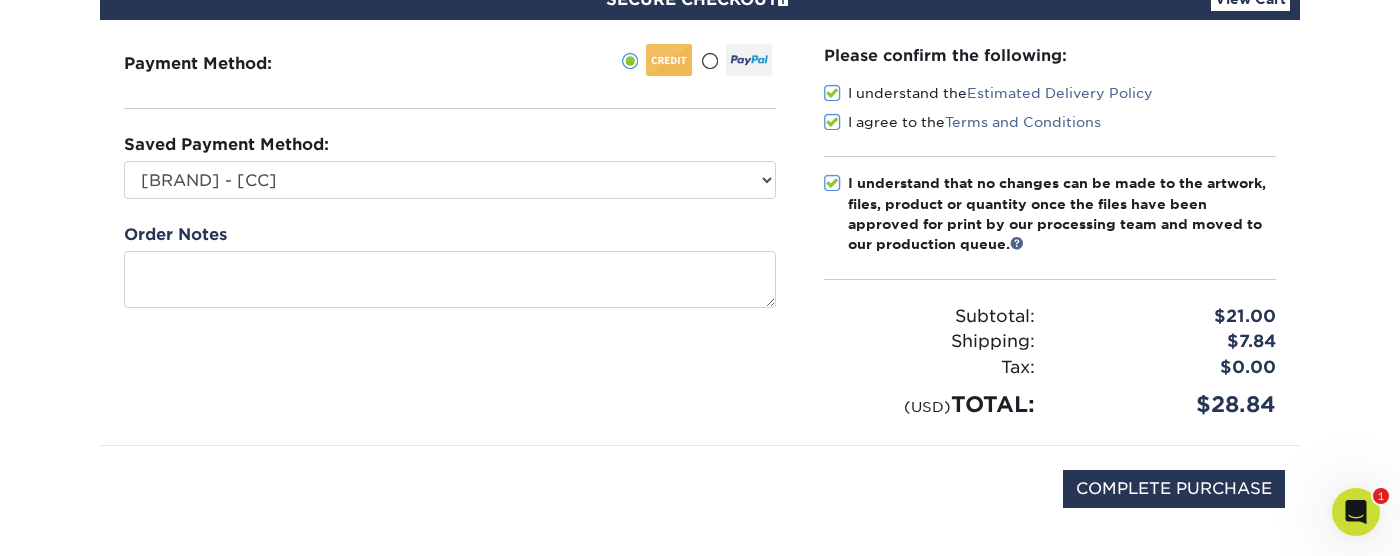 scroll, scrollTop: 201, scrollLeft: 0, axis: vertical 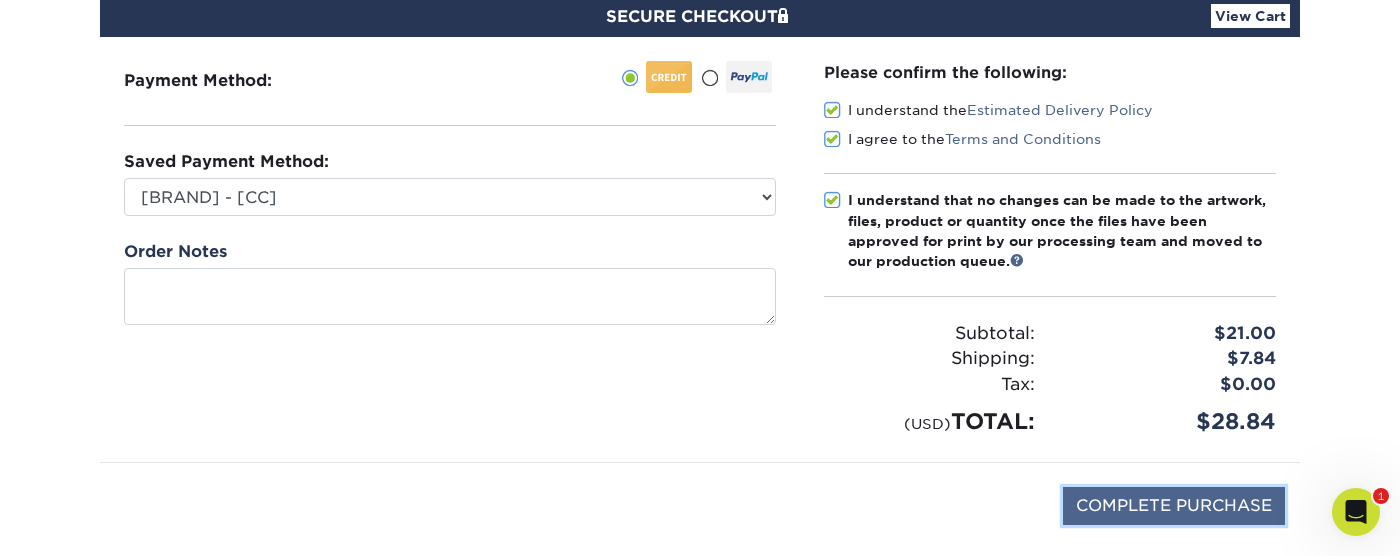 click on "COMPLETE PURCHASE" at bounding box center (1174, 506) 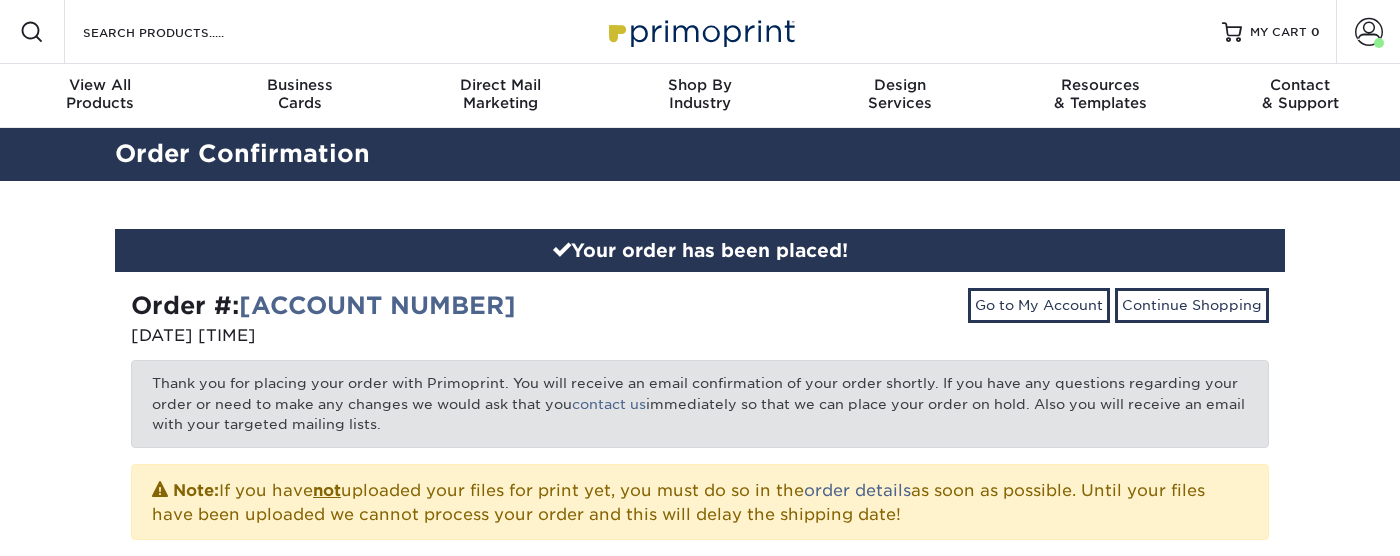 scroll, scrollTop: 0, scrollLeft: 0, axis: both 